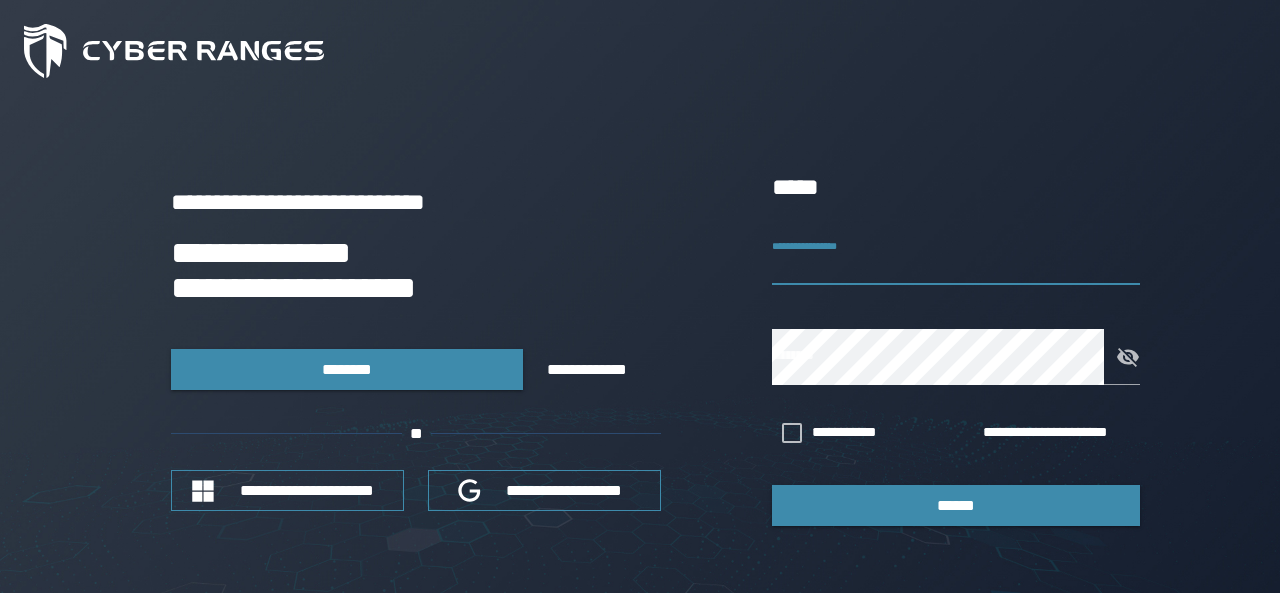 scroll, scrollTop: 0, scrollLeft: 0, axis: both 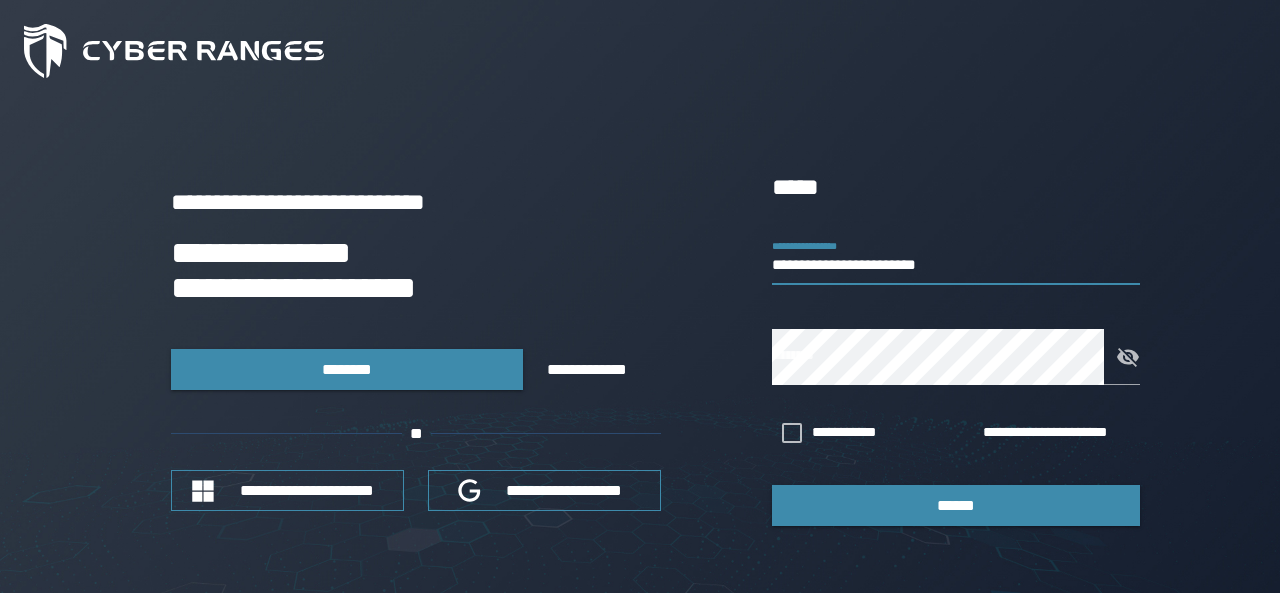 type on "**********" 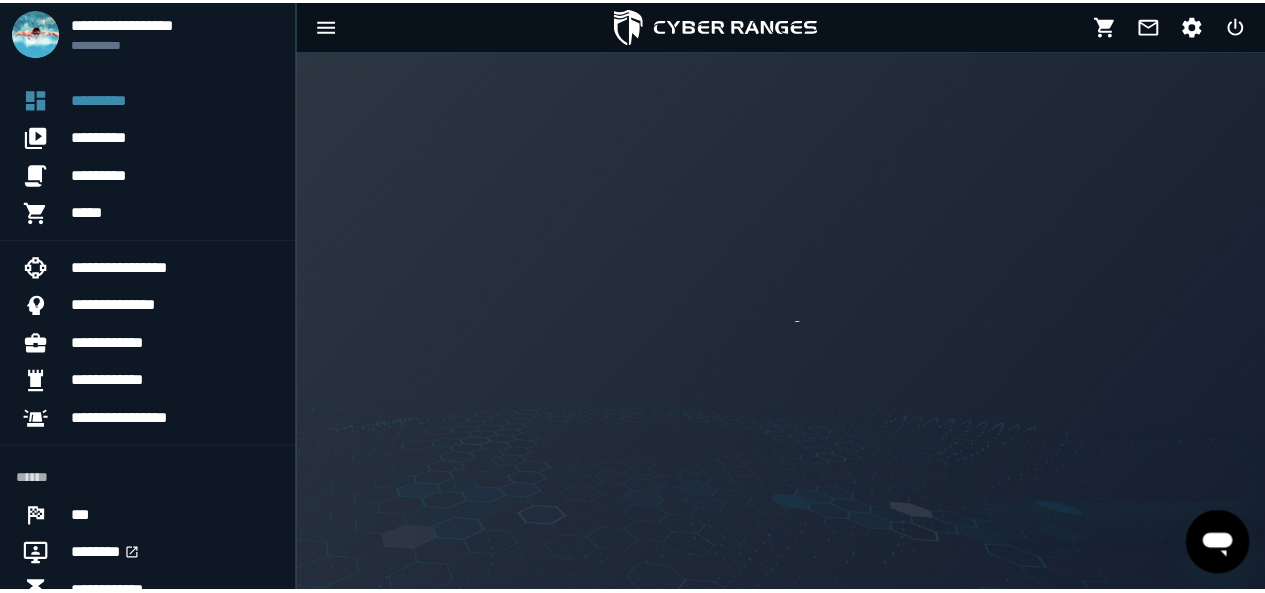 scroll, scrollTop: 0, scrollLeft: 0, axis: both 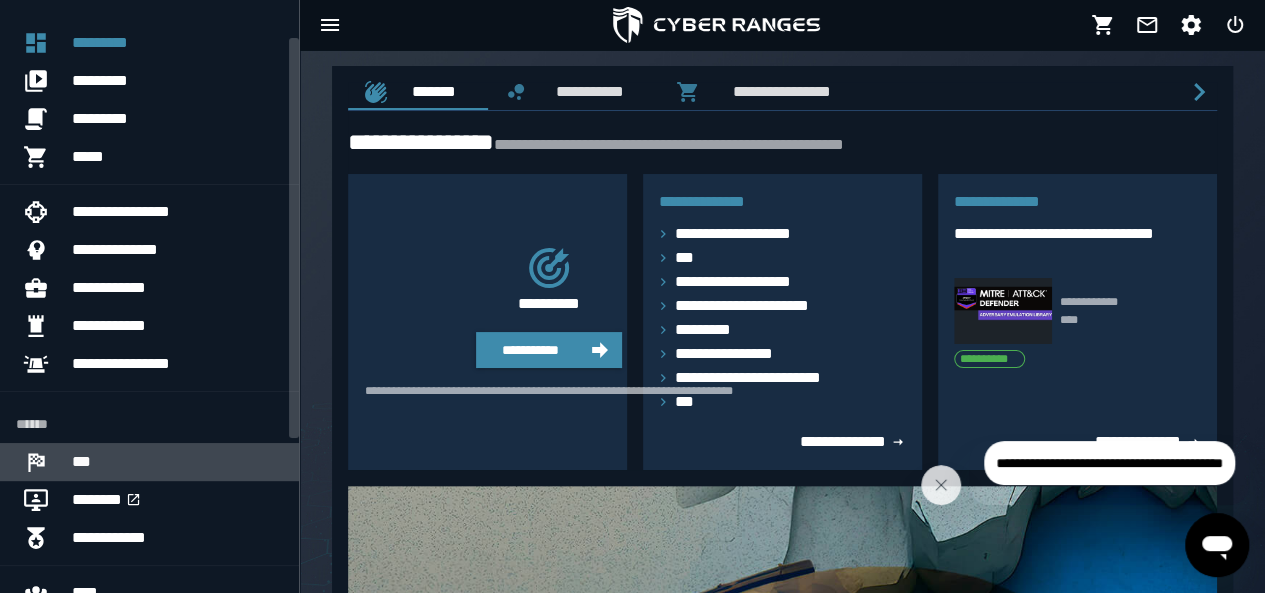 click at bounding box center [44, 462] 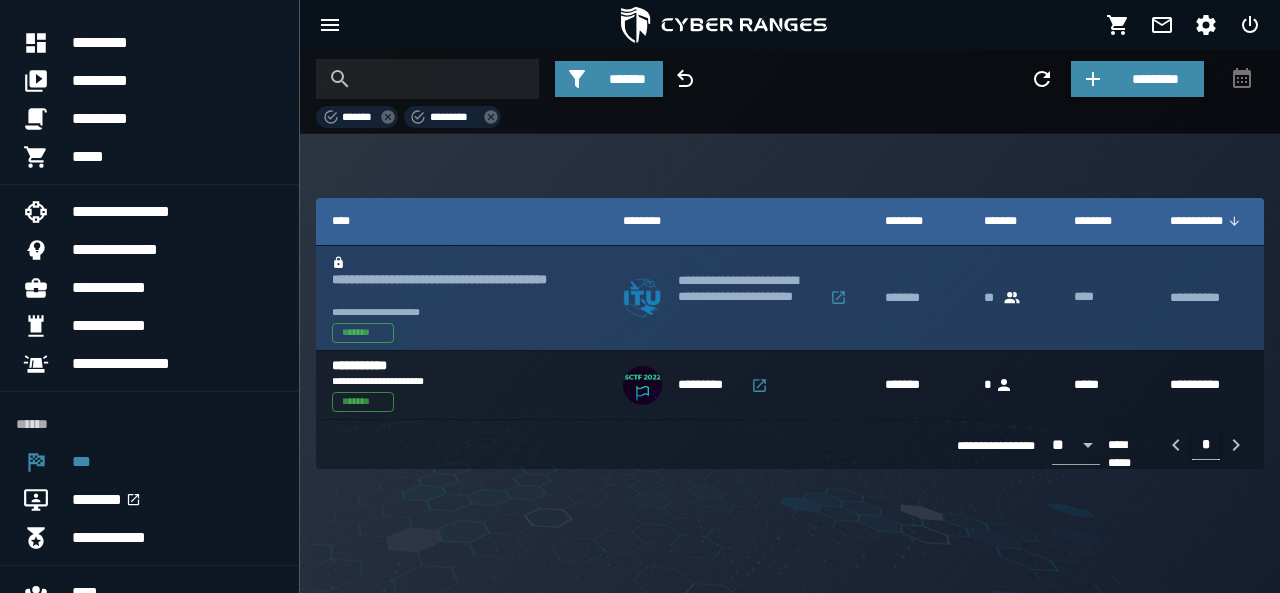 click on "**********" at bounding box center (461, 289) 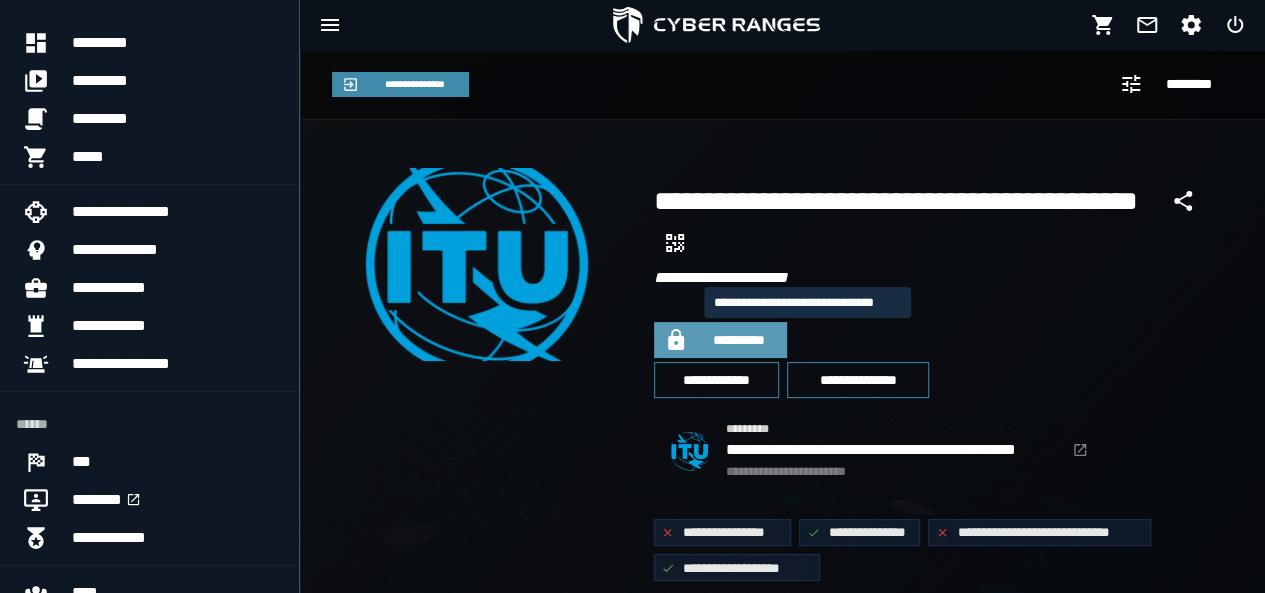 click on "**********" at bounding box center (739, 340) 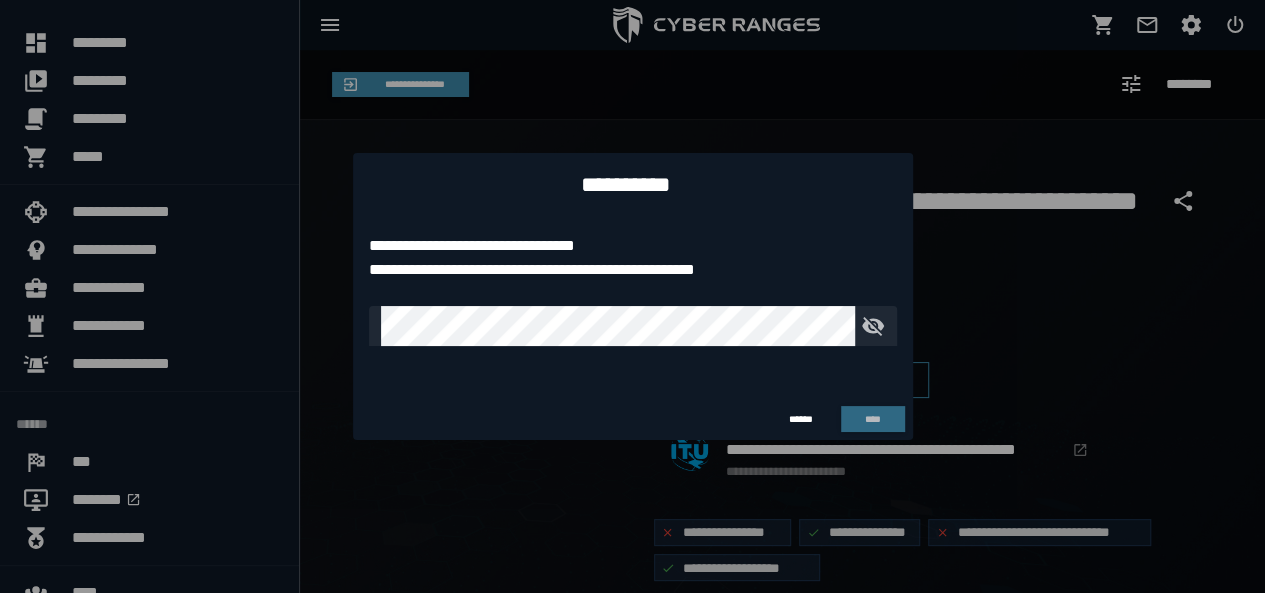 type on "**********" 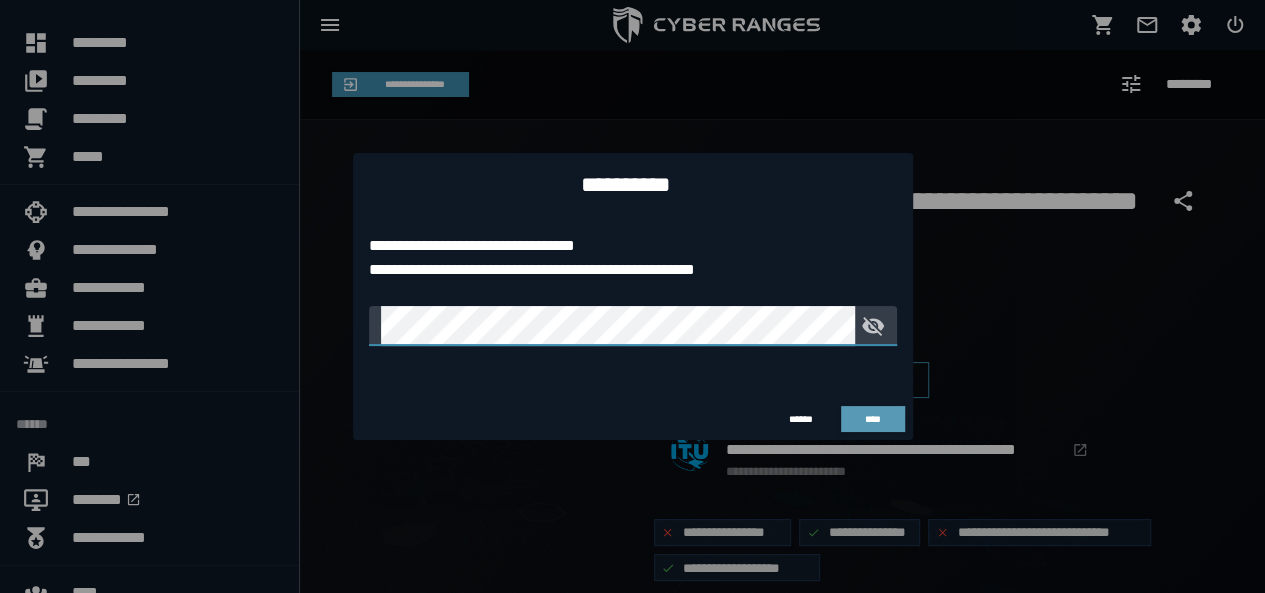 click on "****" at bounding box center (873, 419) 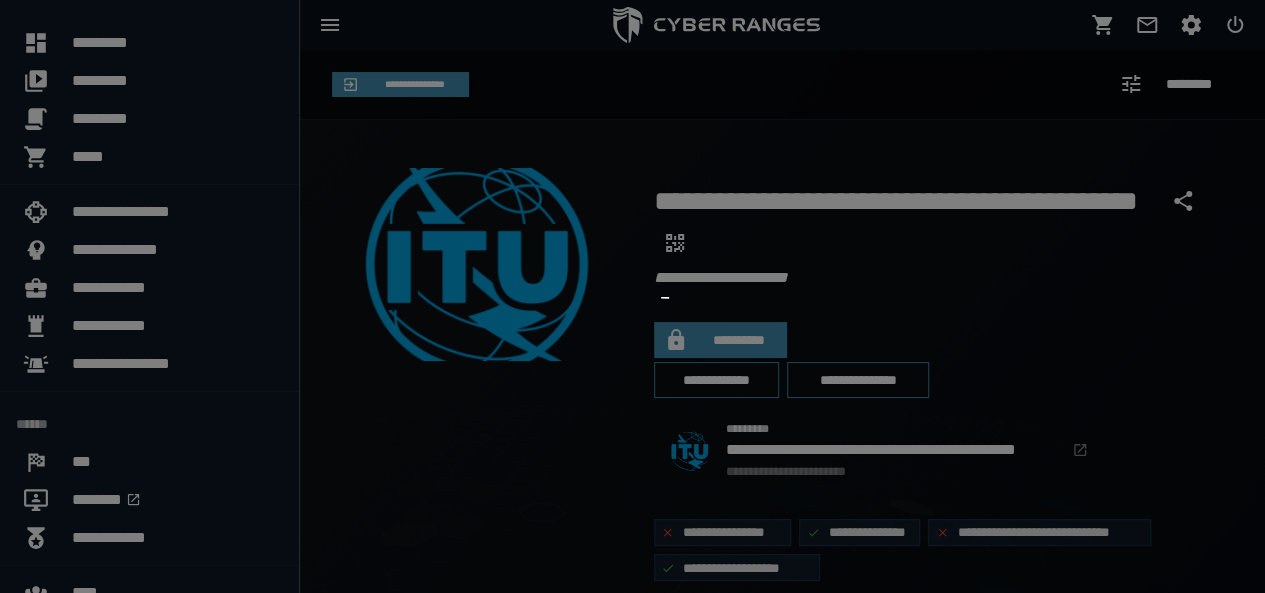 type 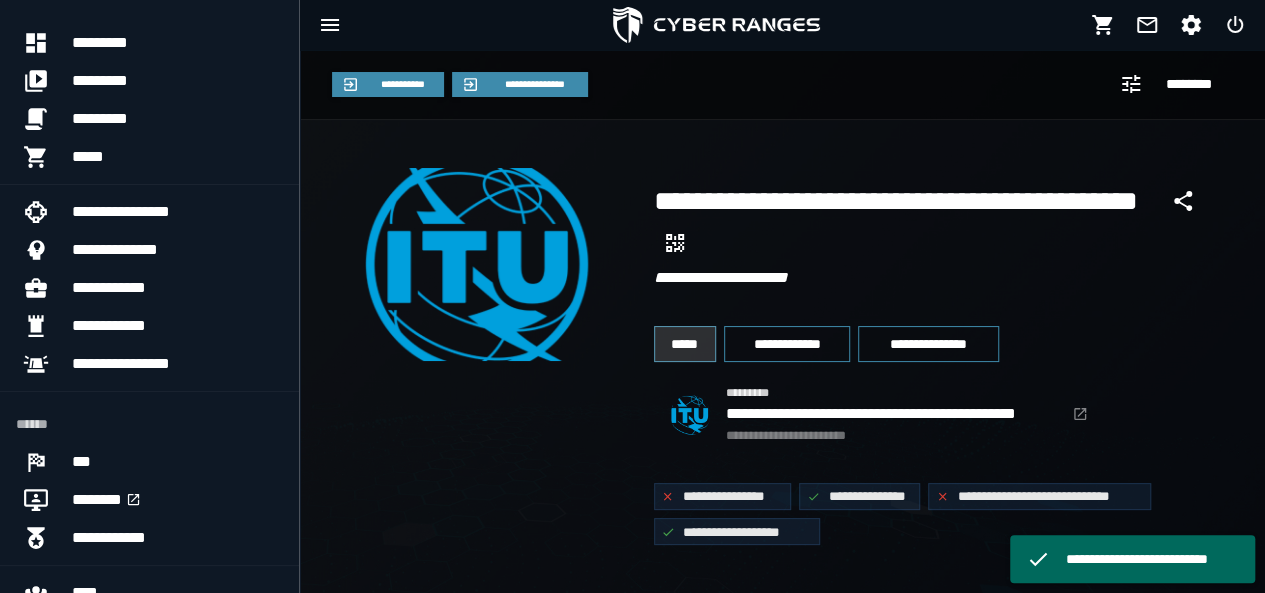 click on "*****" at bounding box center [685, 344] 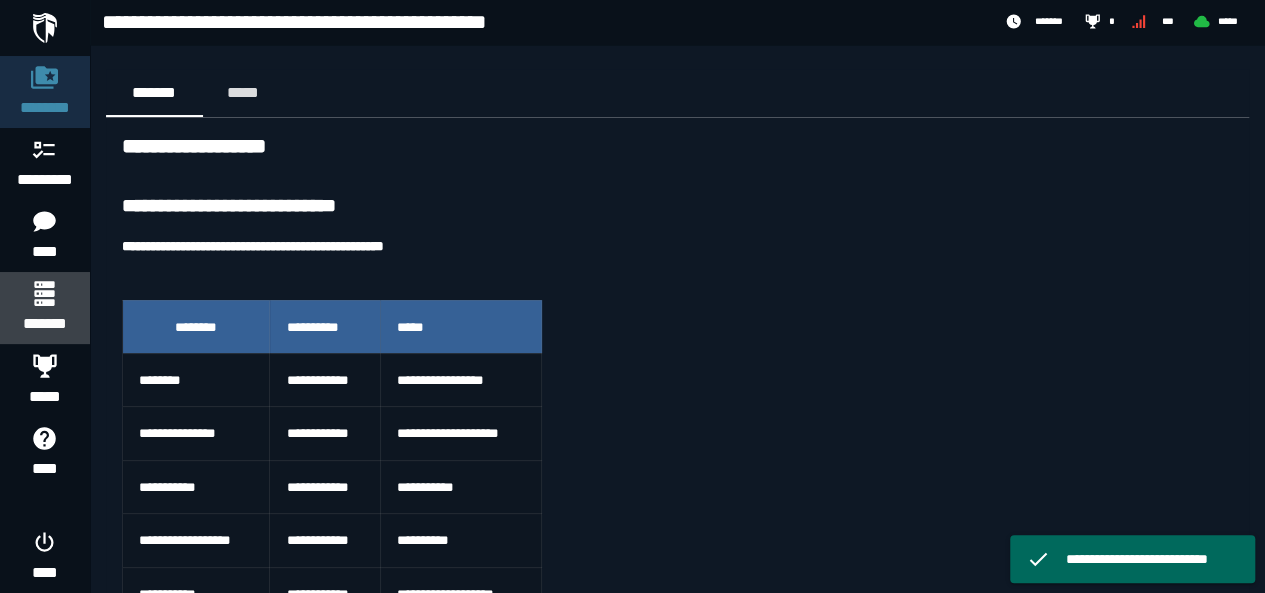 click on "*******" at bounding box center (44, 324) 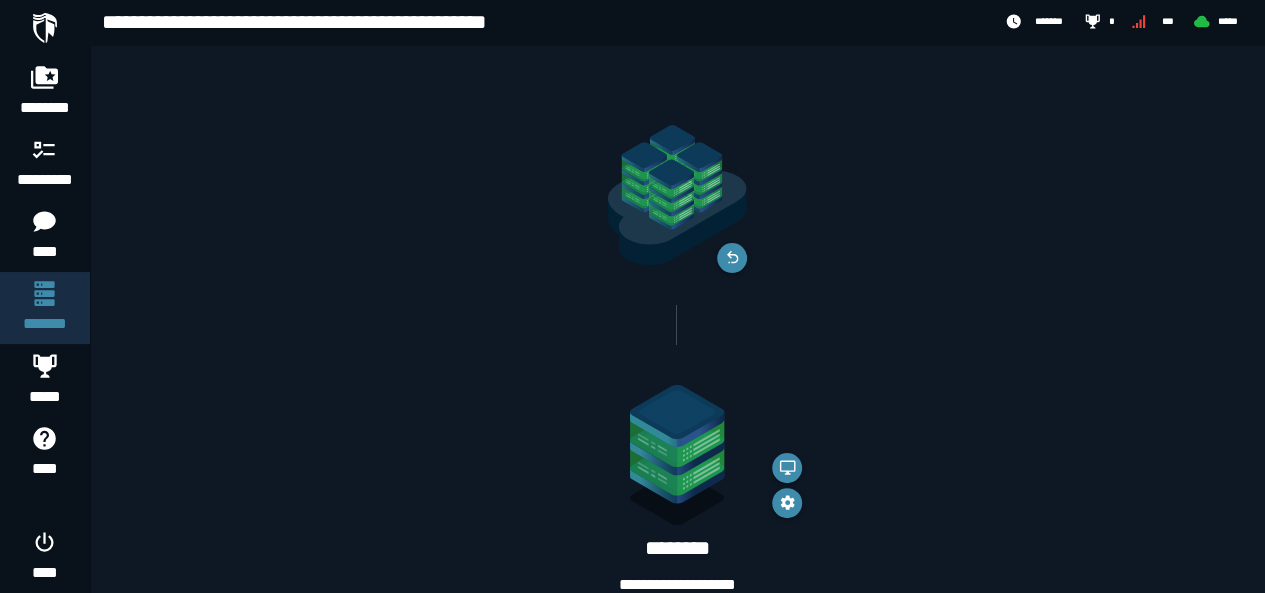 scroll, scrollTop: 96, scrollLeft: 0, axis: vertical 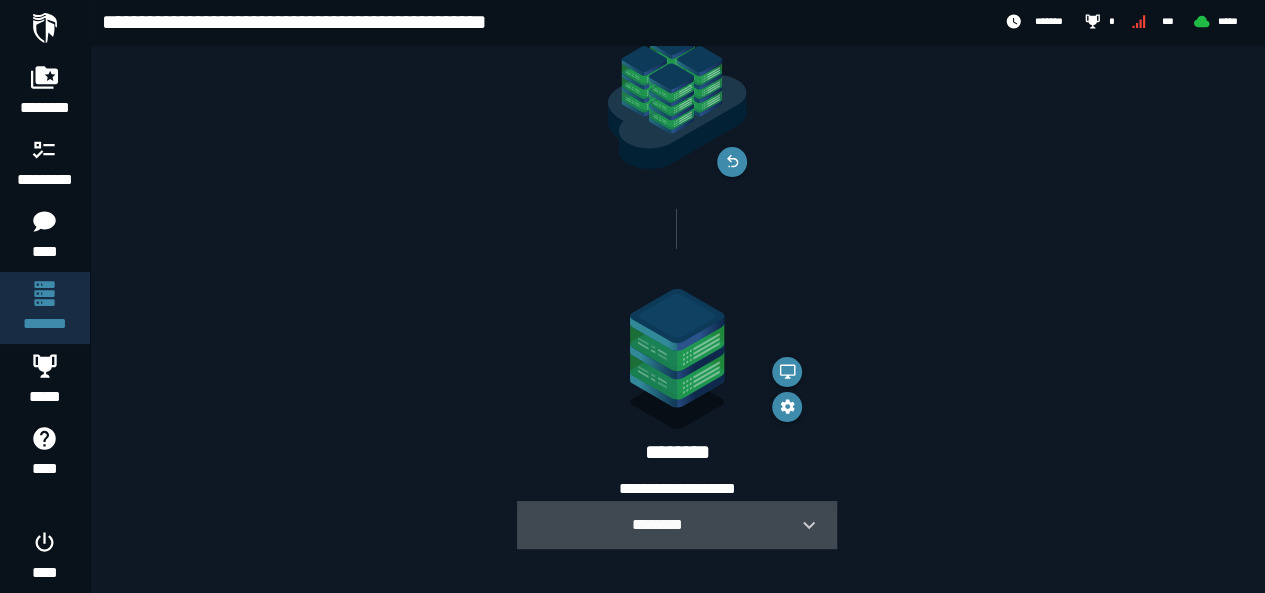 click 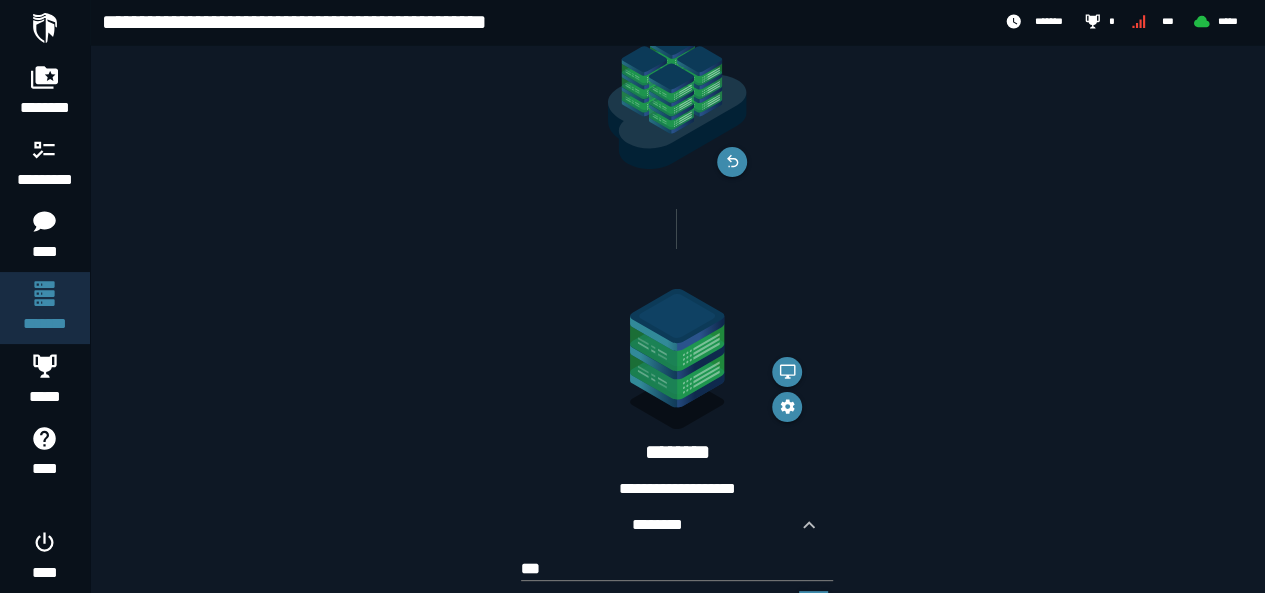 scroll, scrollTop: 289, scrollLeft: 0, axis: vertical 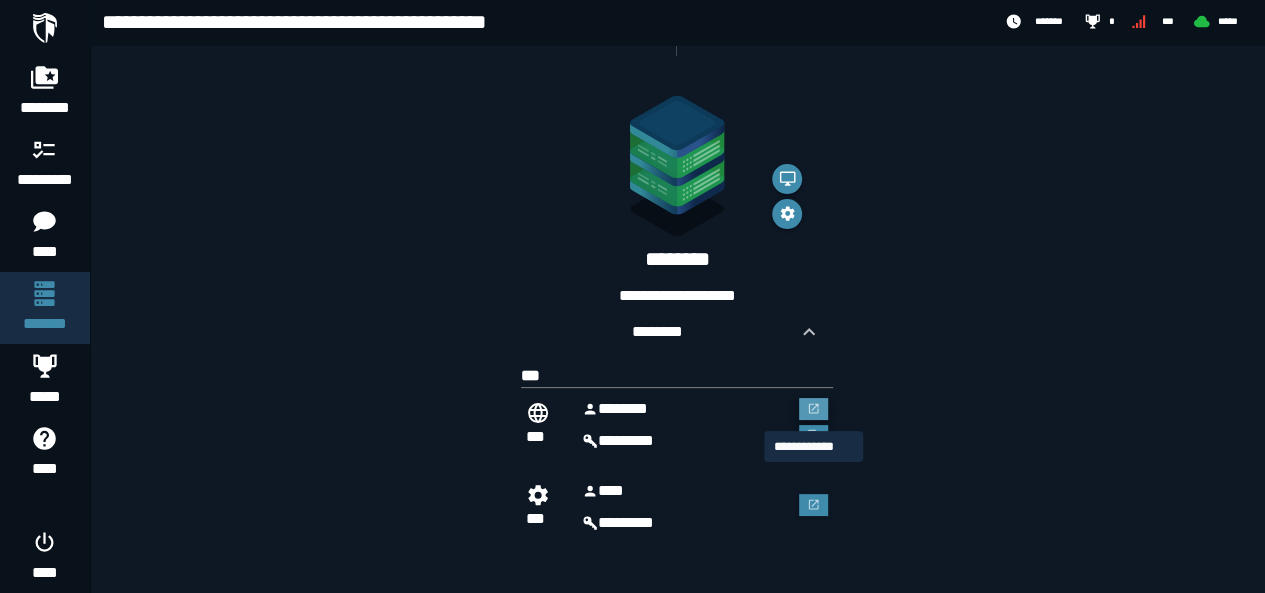 click 